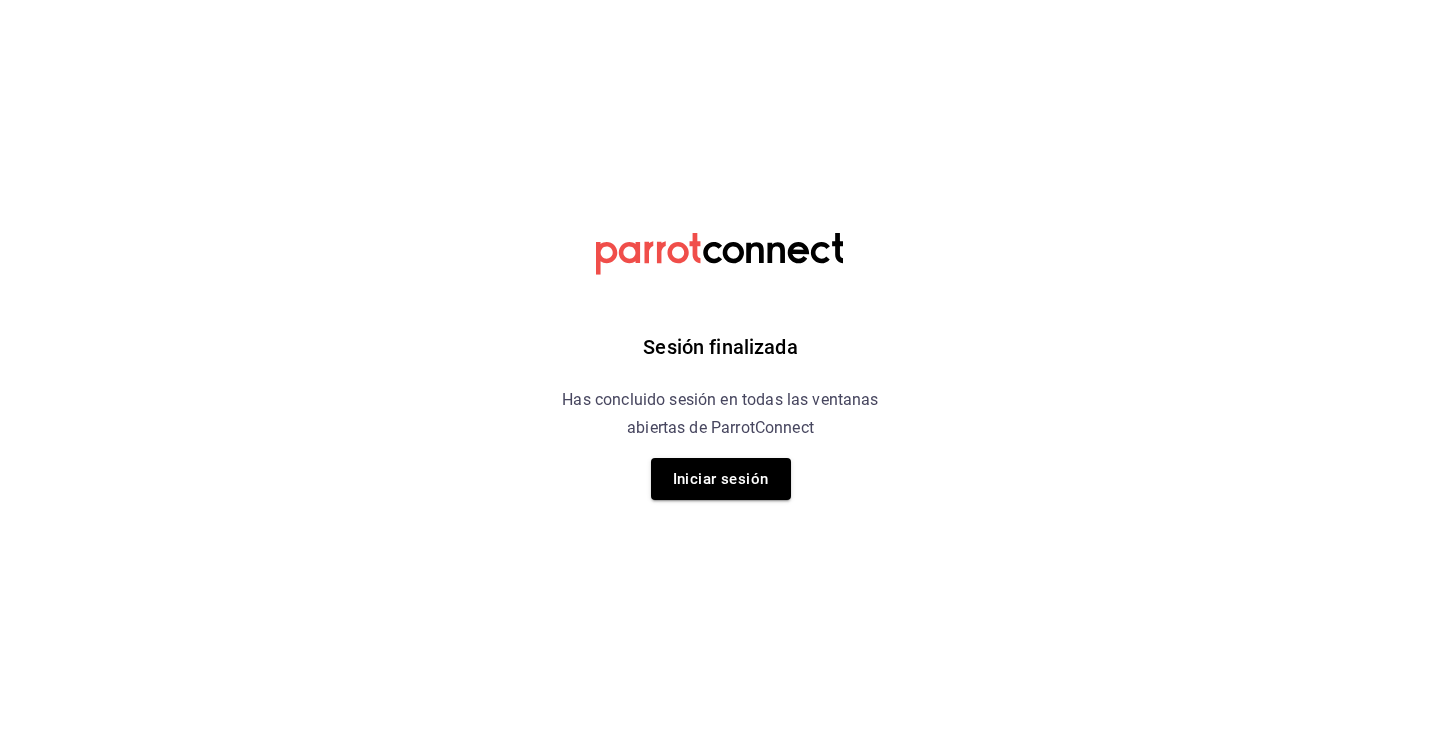 scroll, scrollTop: 0, scrollLeft: 0, axis: both 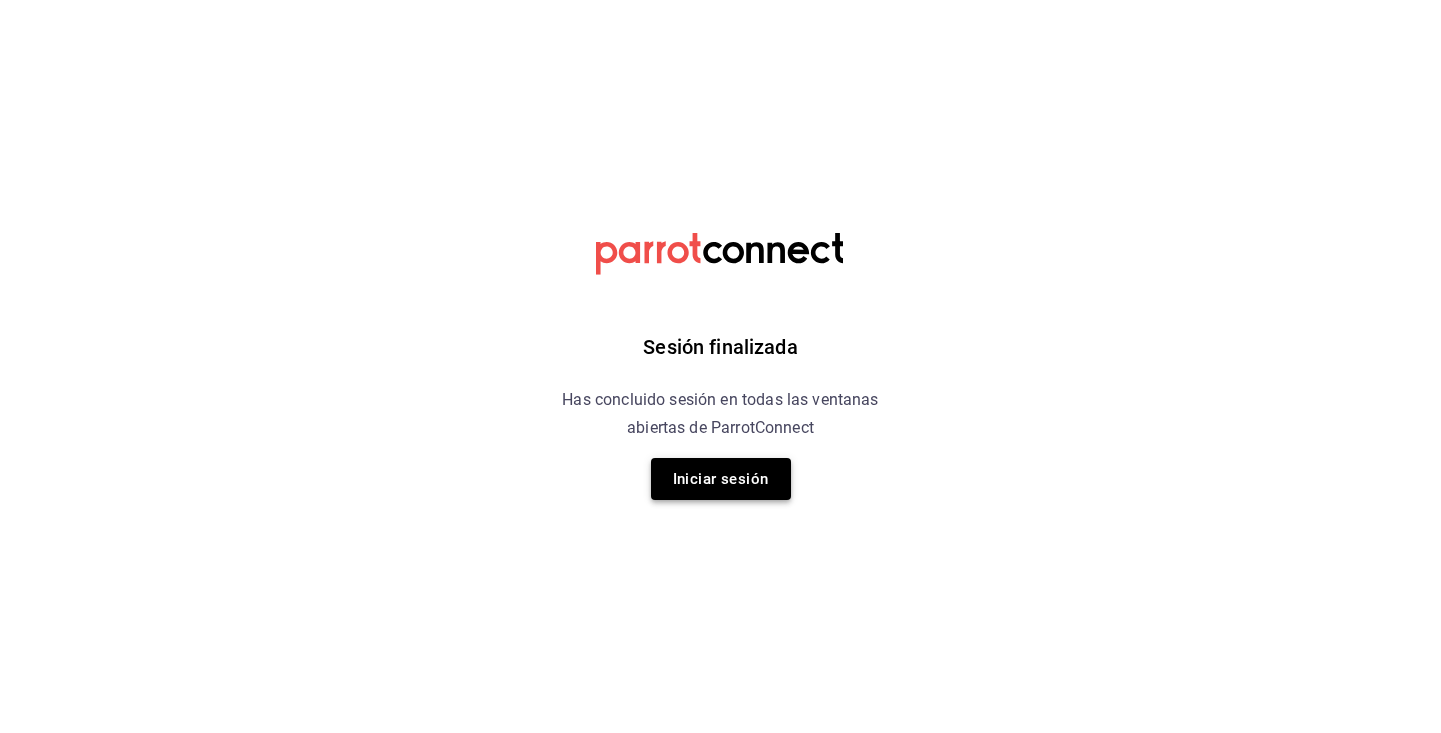 click on "Iniciar sesión" at bounding box center [721, 479] 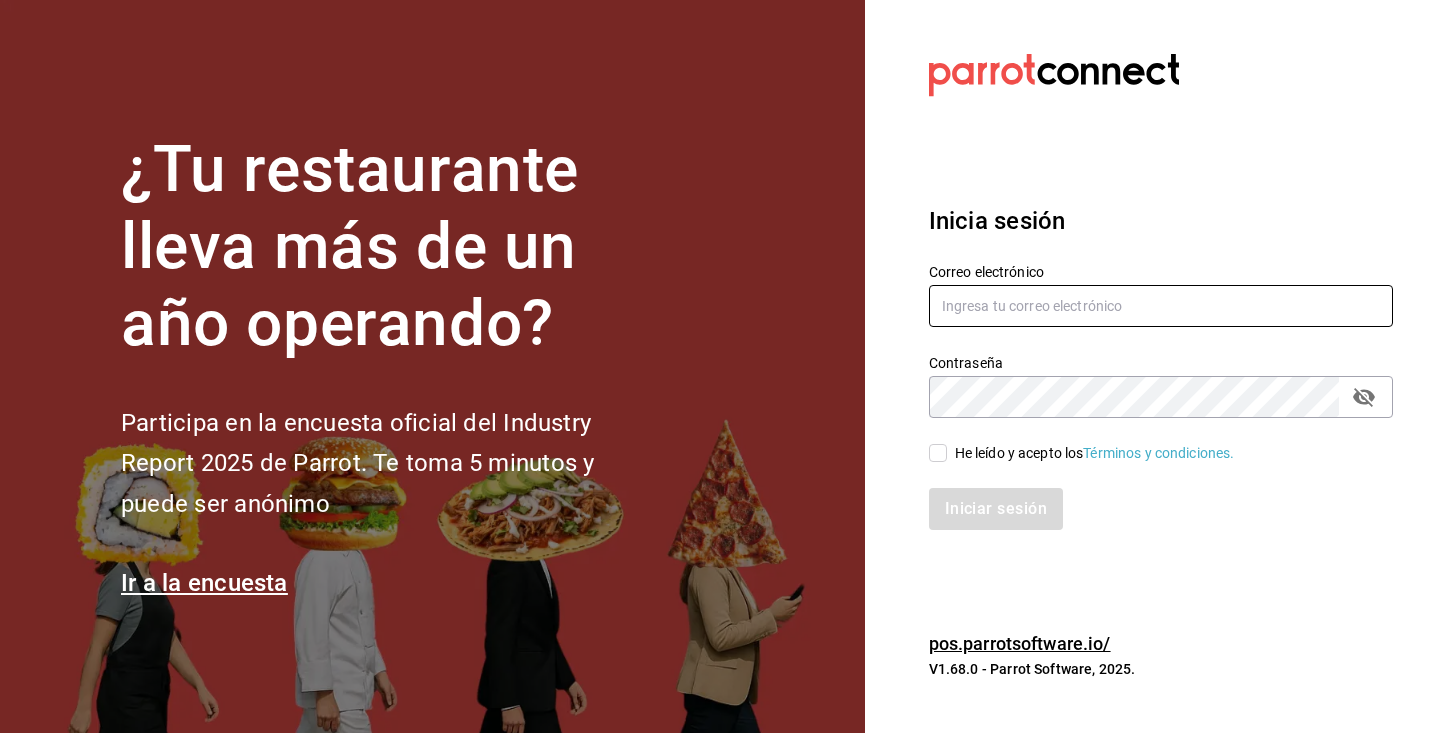 type on "[EMAIL]" 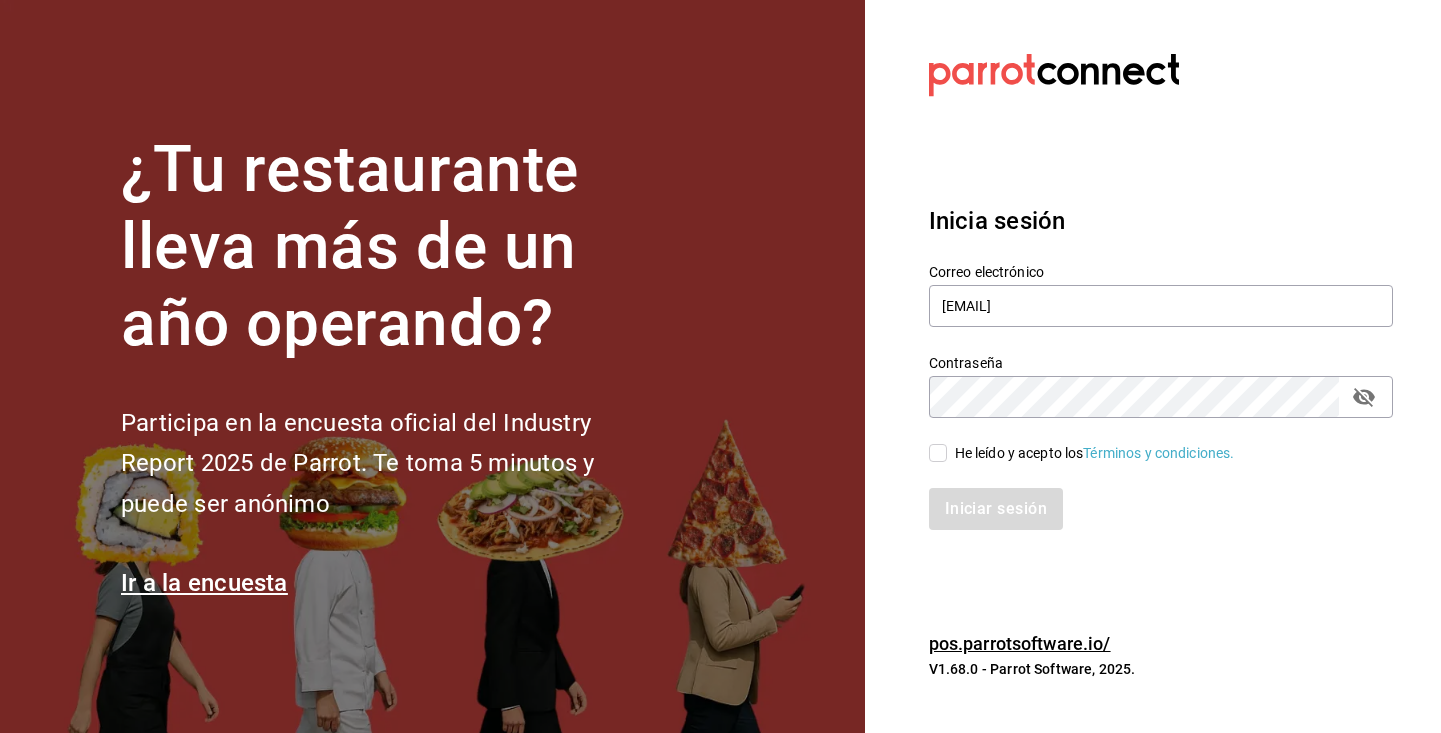 click on "He leído y acepto los  Términos y condiciones." at bounding box center (938, 453) 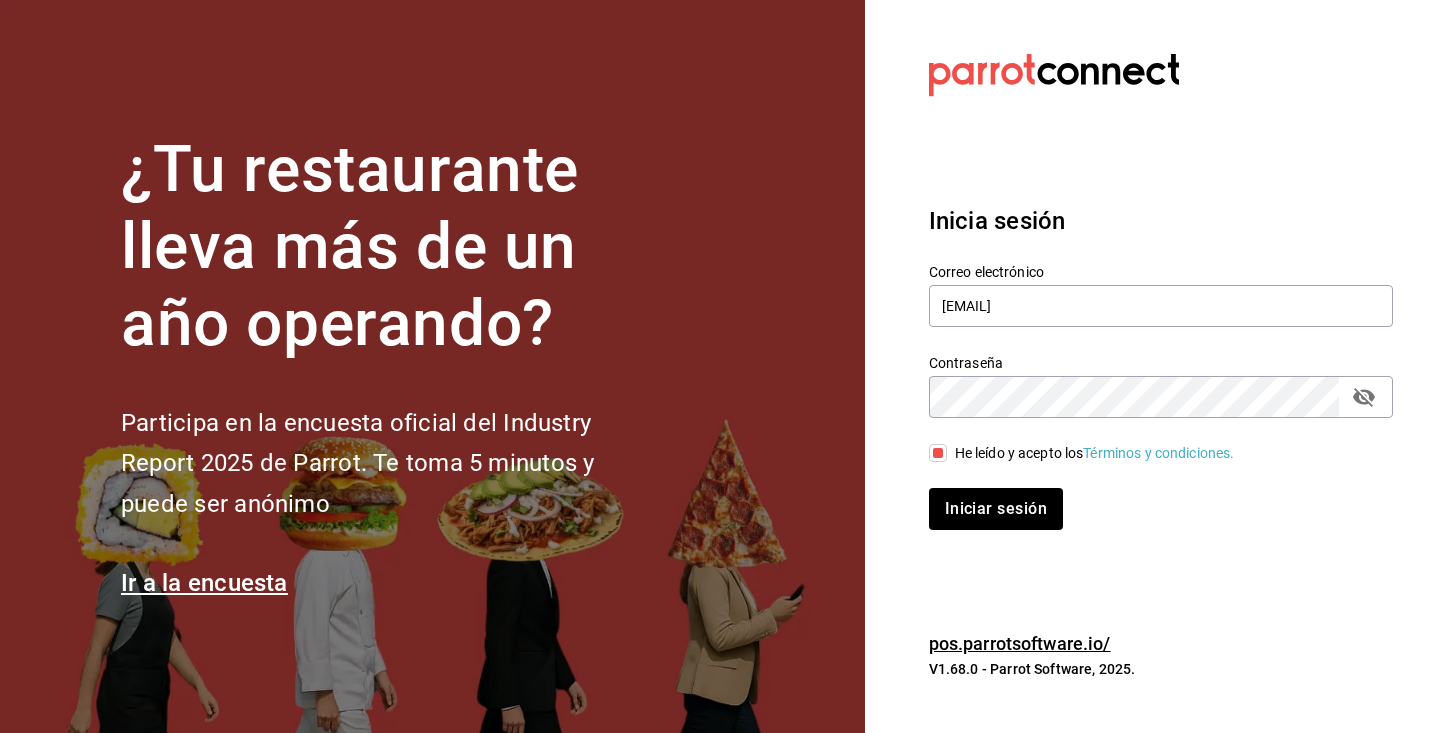 click on "Iniciar sesión" at bounding box center (1149, 497) 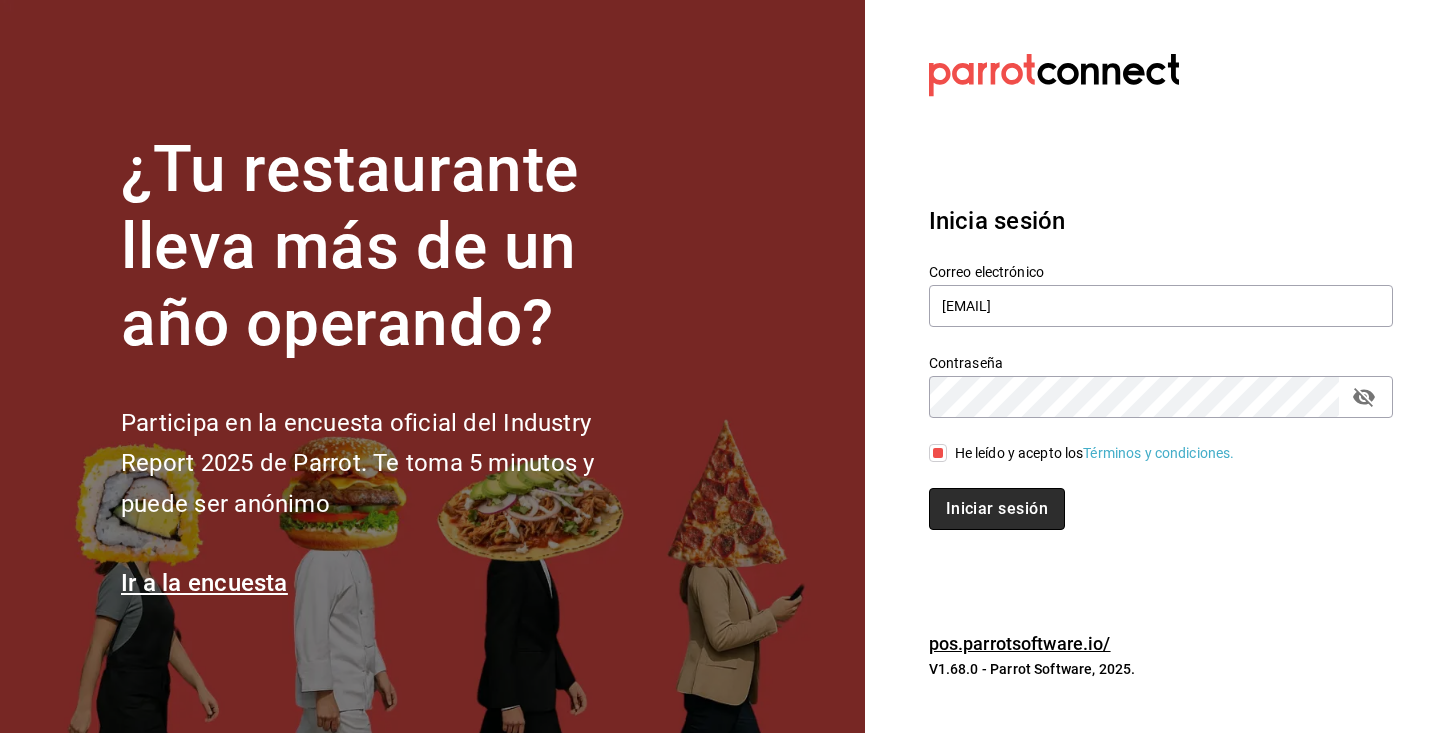 click on "Iniciar sesión" at bounding box center (997, 509) 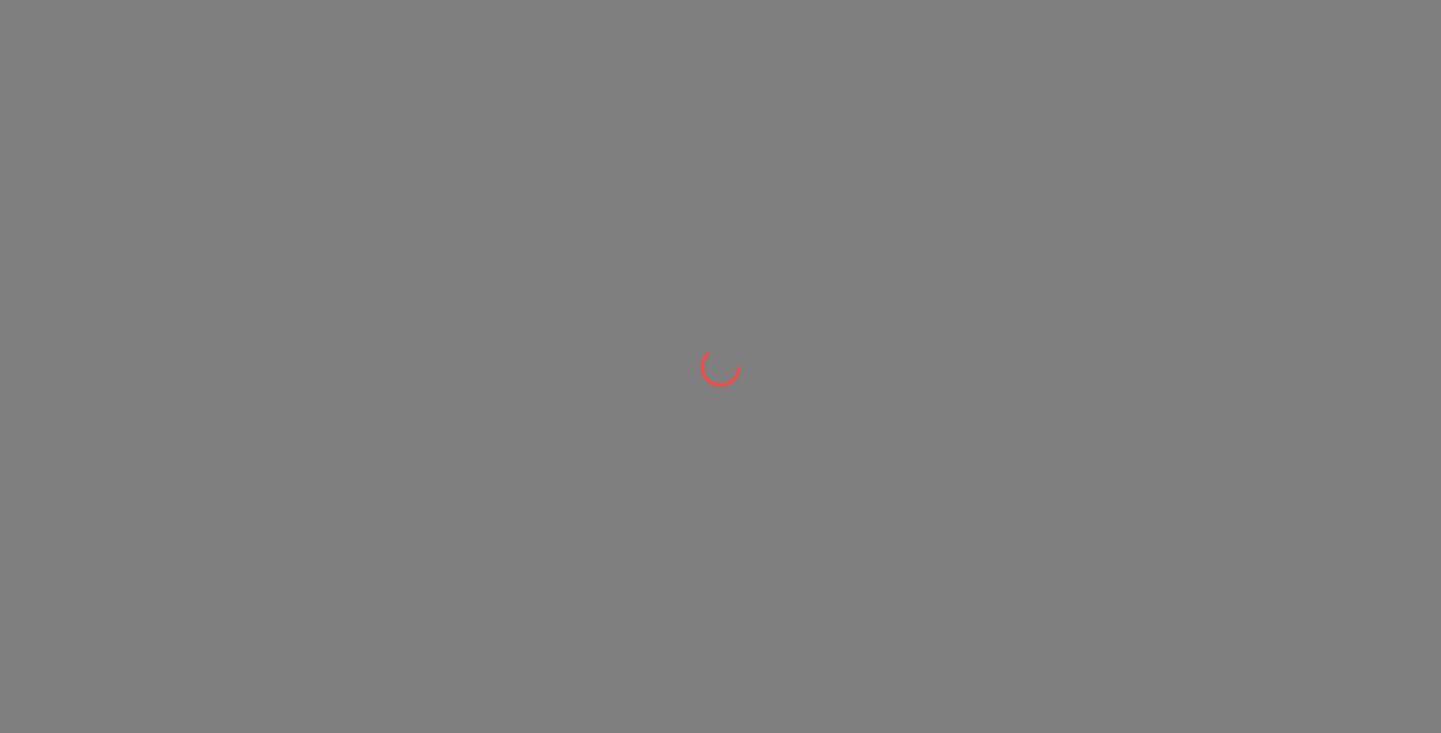scroll, scrollTop: 0, scrollLeft: 0, axis: both 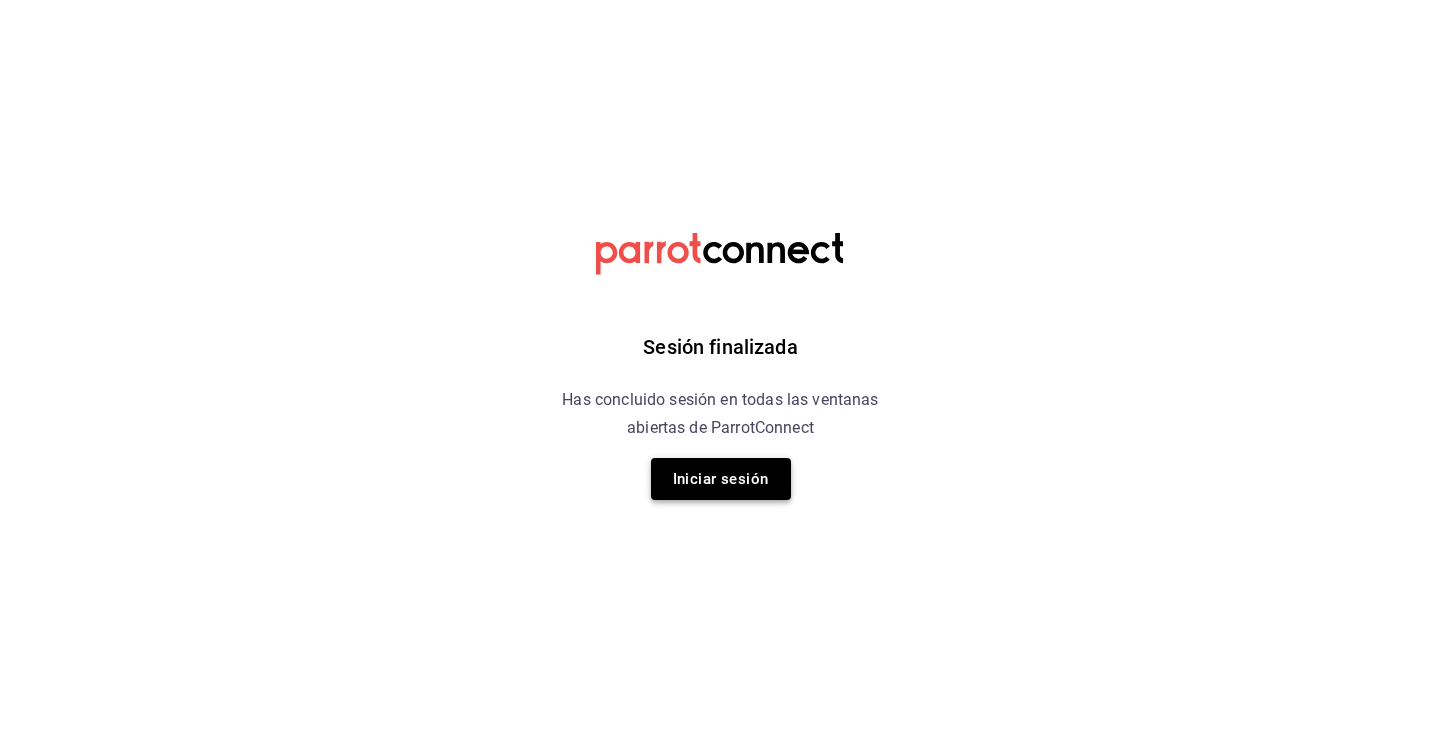 click on "Iniciar sesión" at bounding box center [721, 479] 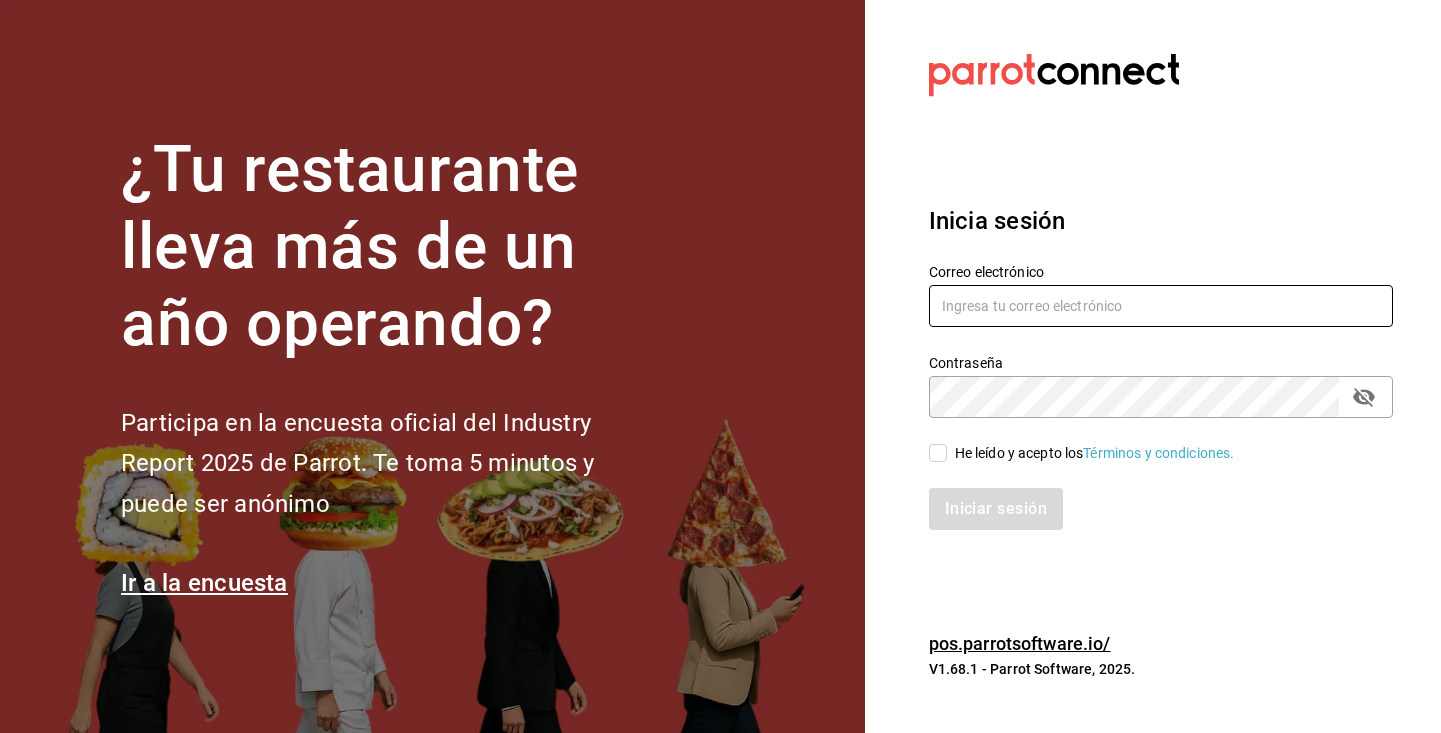 type on "[EMAIL]" 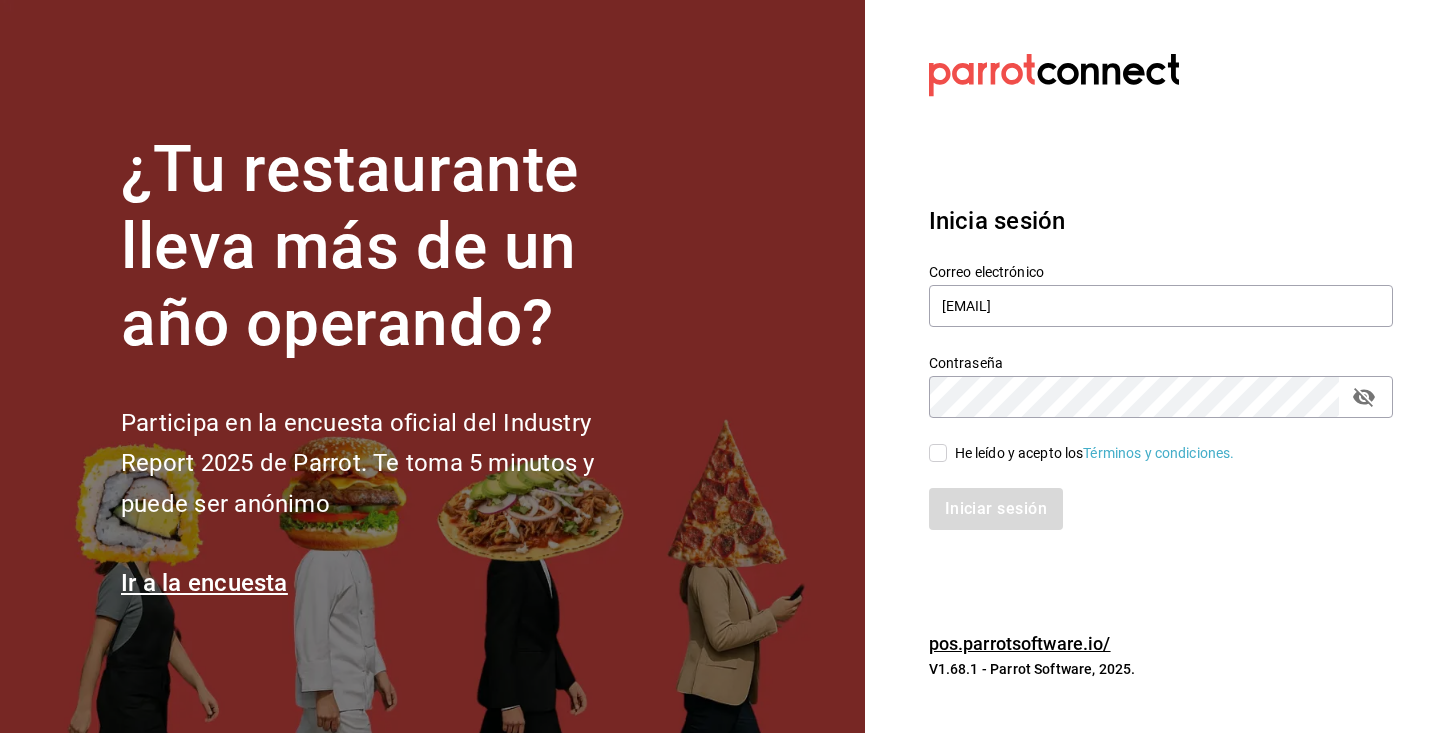 click on "He leído y acepto los  Términos y condiciones." at bounding box center (938, 453) 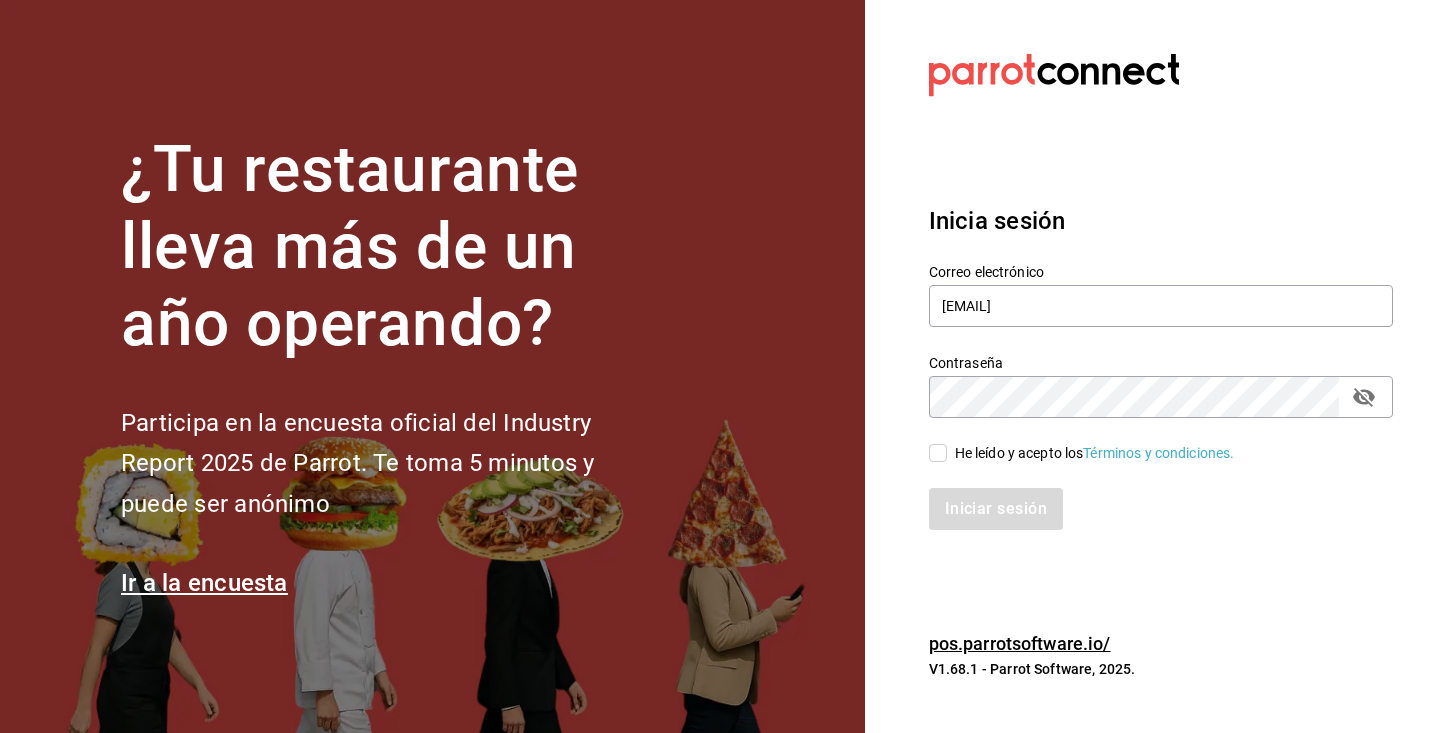 checkbox on "true" 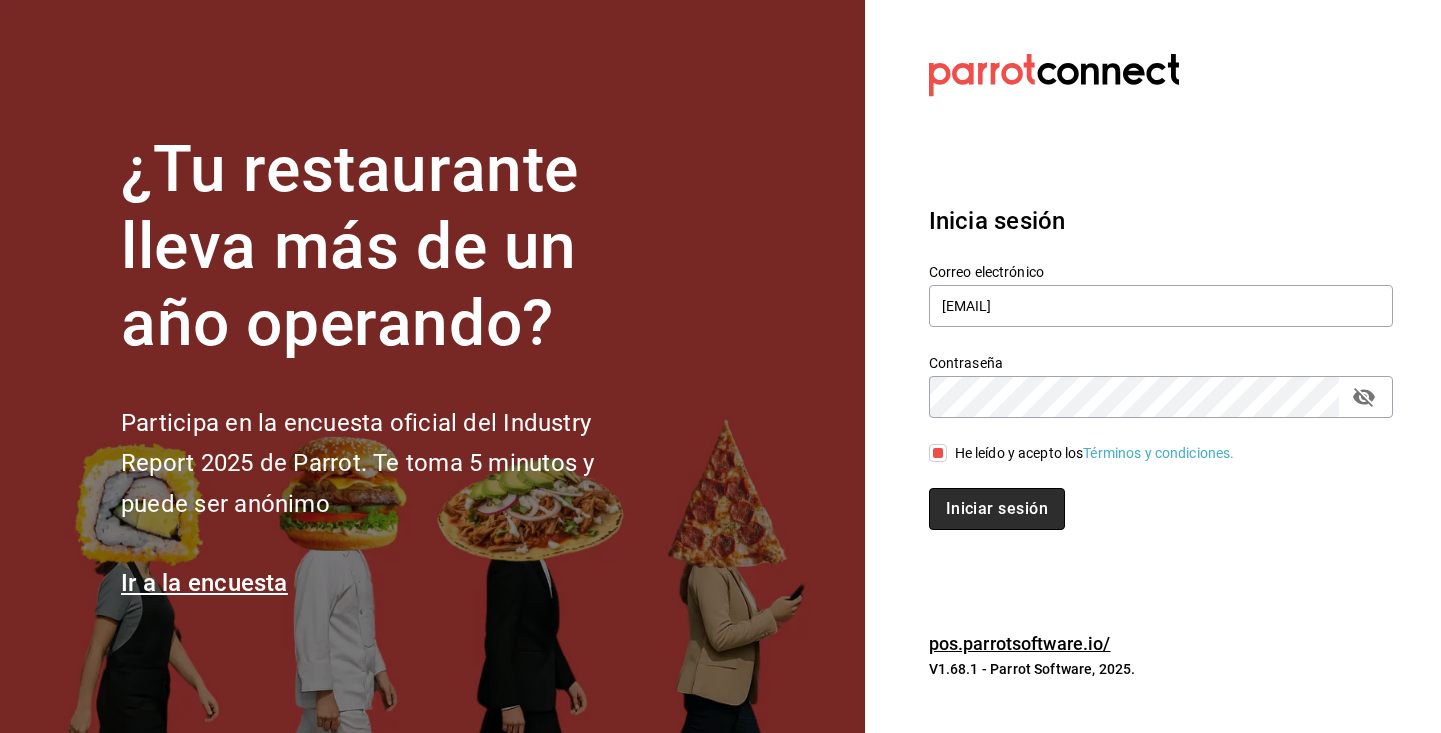 click on "Iniciar sesión" at bounding box center [997, 509] 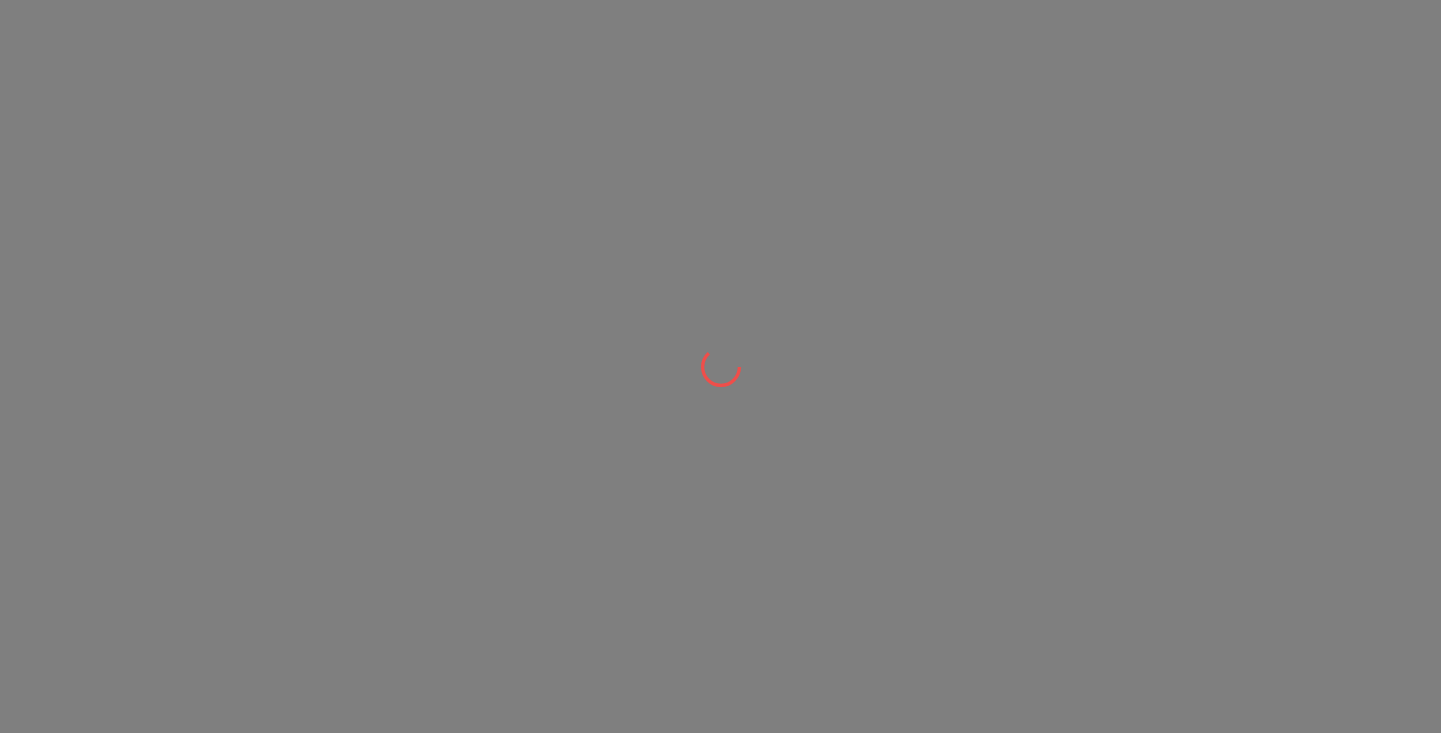 scroll, scrollTop: 0, scrollLeft: 0, axis: both 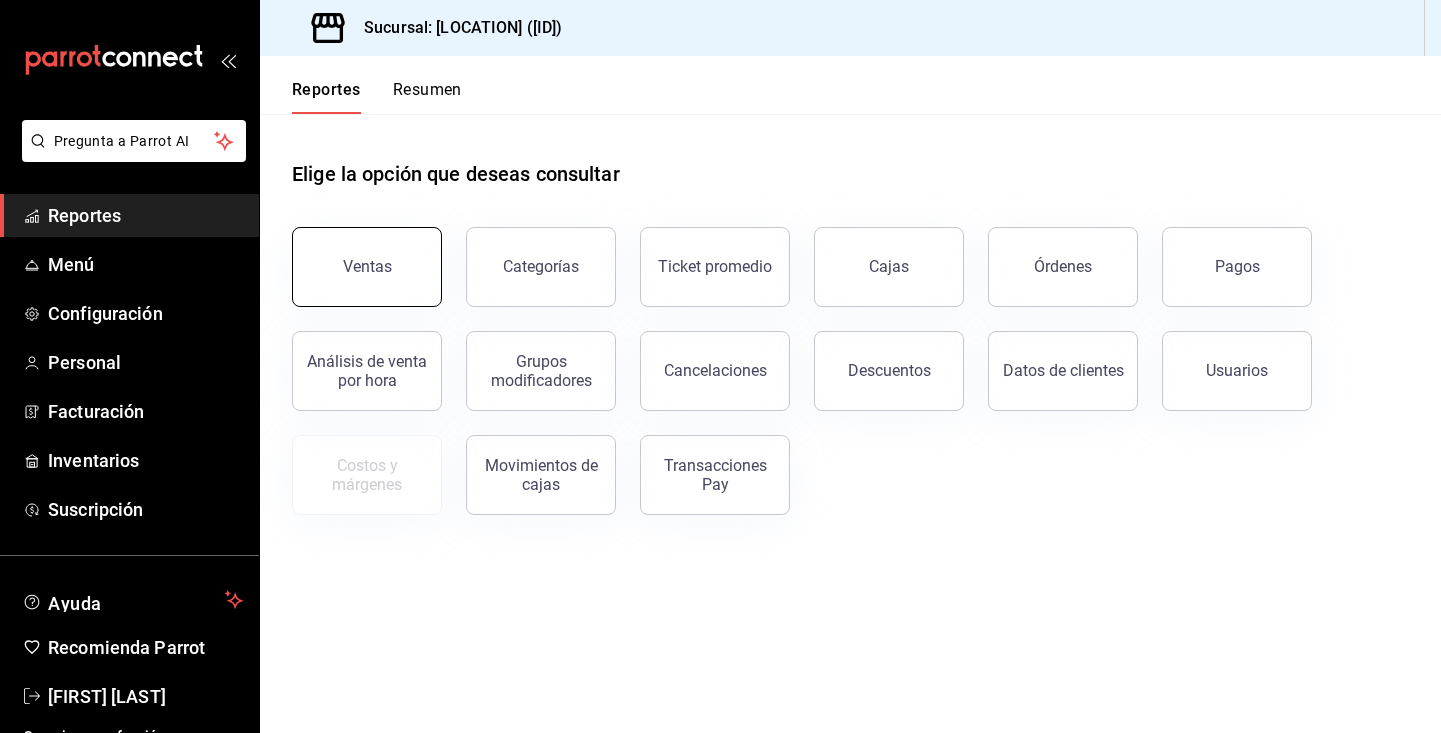 click on "Ventas" at bounding box center (367, 266) 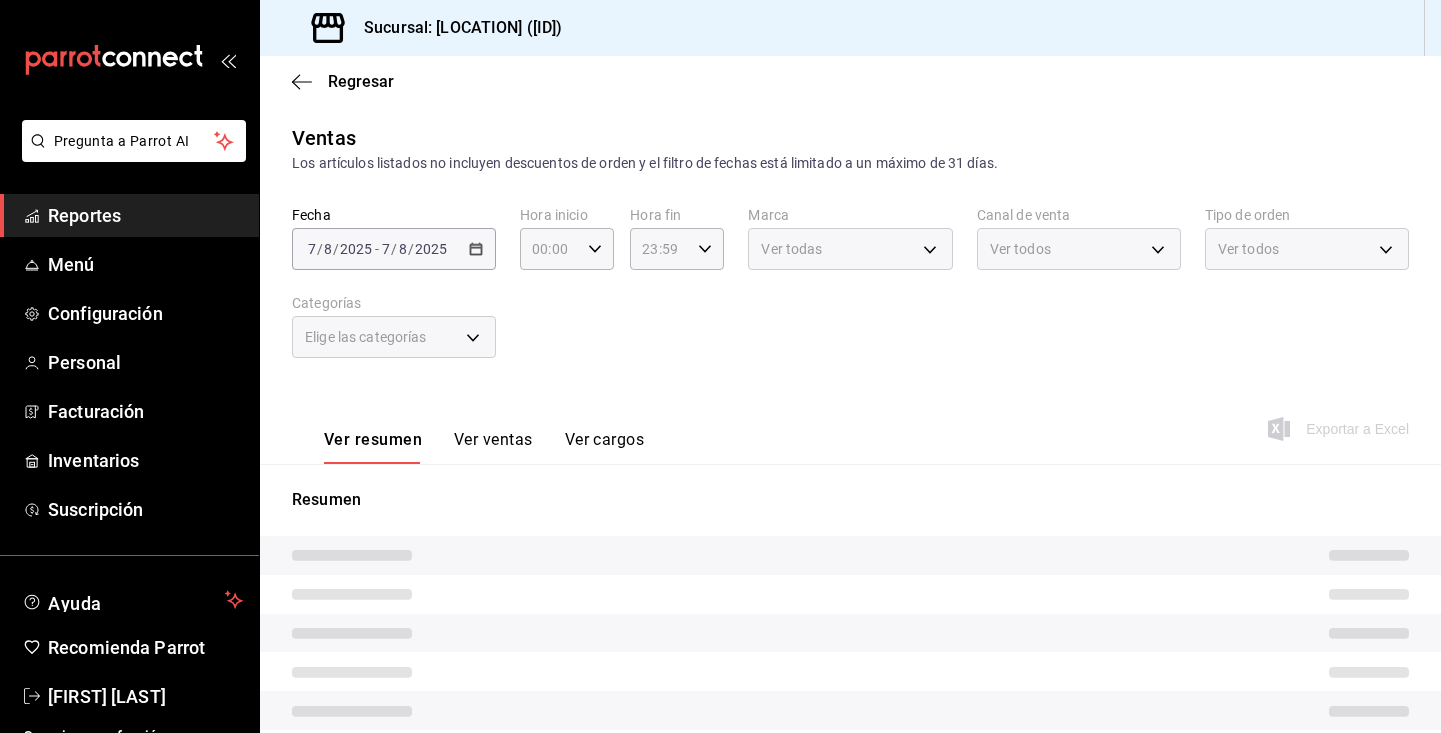 click on "Elige las categorías" at bounding box center (394, 337) 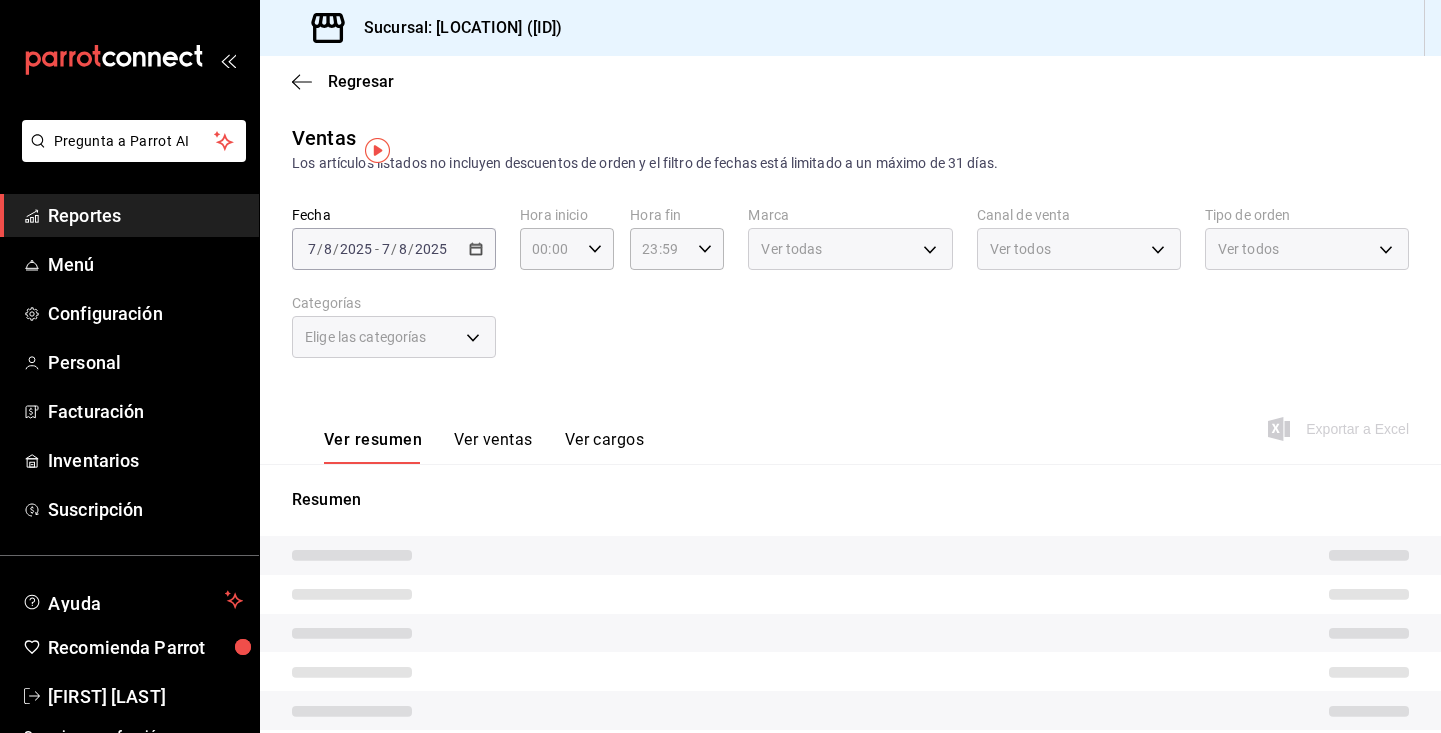 click on "Elige las categorías" at bounding box center (394, 337) 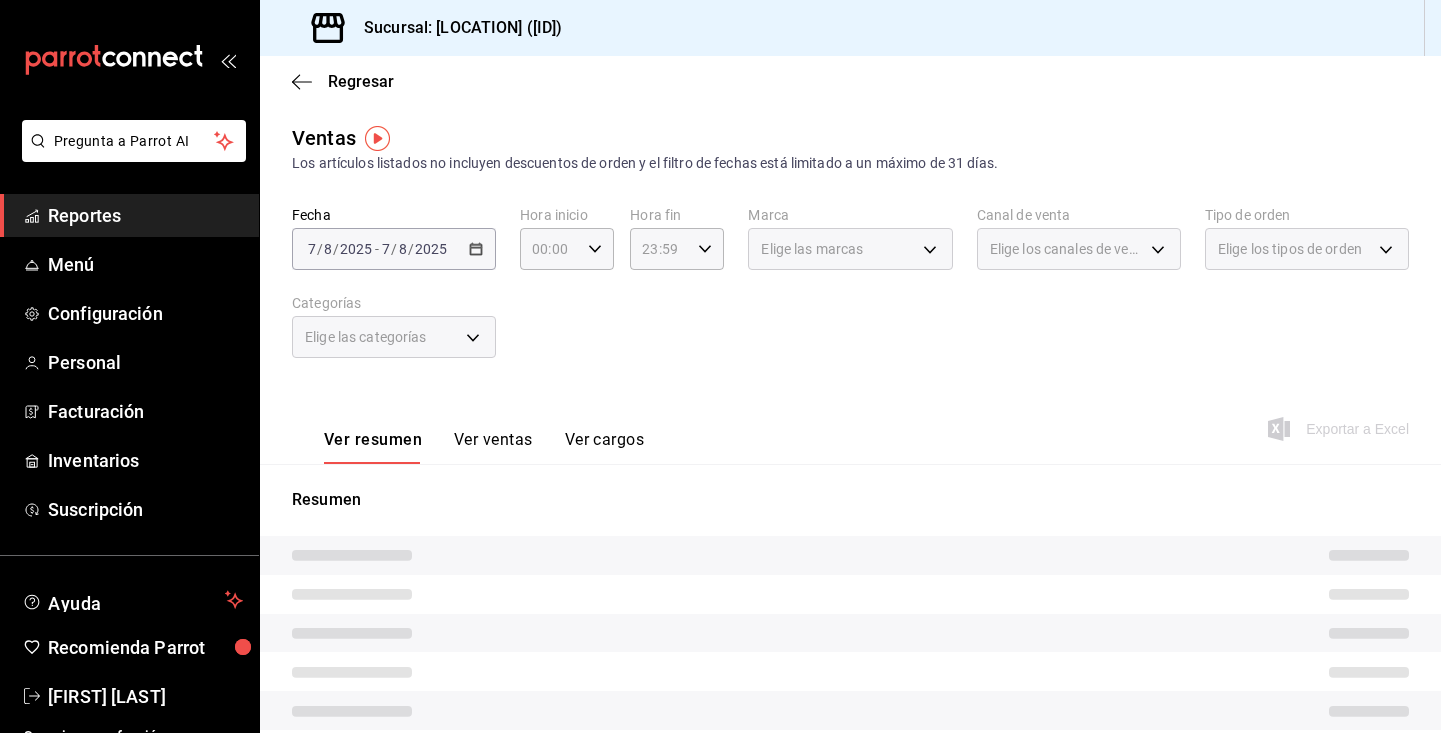 click on "Elige las categorías" at bounding box center (394, 337) 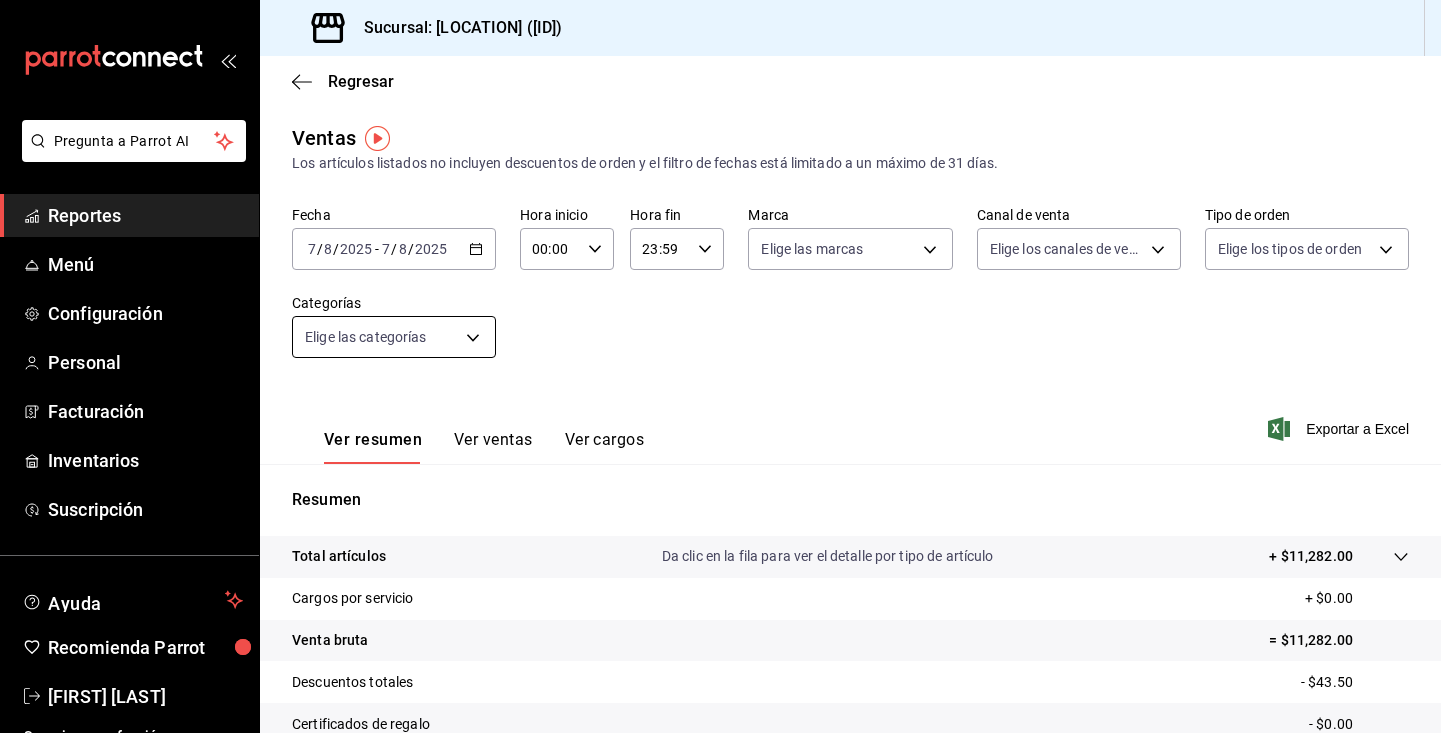 click on "Pregunta a Parrot AI Reportes   Menú   Configuración   Personal   Facturación   Inventarios   Suscripción   Ayuda Recomienda Parrot   [FIRST] [LAST]   Sugerir nueva función   Sucursal: [LOCATION] ([ID]) Regresar Ventas Los artículos listados no incluyen descuentos de orden y el filtro de fechas está limitado a un máximo de 31 días. Fecha [YEAR]-[MONTH]-[DAY] [DAY] / [MONTH] / [YEAR] - [YEAR]-[MONTH]-[DAY] [DAY] / [MONTH] / [YEAR] Hora inicio 00:00 Hora inicio Hora fin 23:59 Hora fin Marca Elige las marcas Canal de venta Elige los canales de venta Tipo de orden Elige los tipos de orden Categorías Elige las categorías Ver resumen Ver ventas Ver cargos Exportar a Excel Resumen Total artículos Da clic en la fila para ver el detalle por tipo de artículo + [PRICE] Cargos por servicio + [PRICE] Venta bruta = [PRICE] Descuentos totales - [PRICE] Certificados de regalo - [PRICE] Venta total = [PRICE] Impuestos - [PRICE] Venta neta = [PRICE] Pregunta a Parrot AI Reportes   Menú   Configuración   Personal   Facturación   Inventarios" at bounding box center [720, 366] 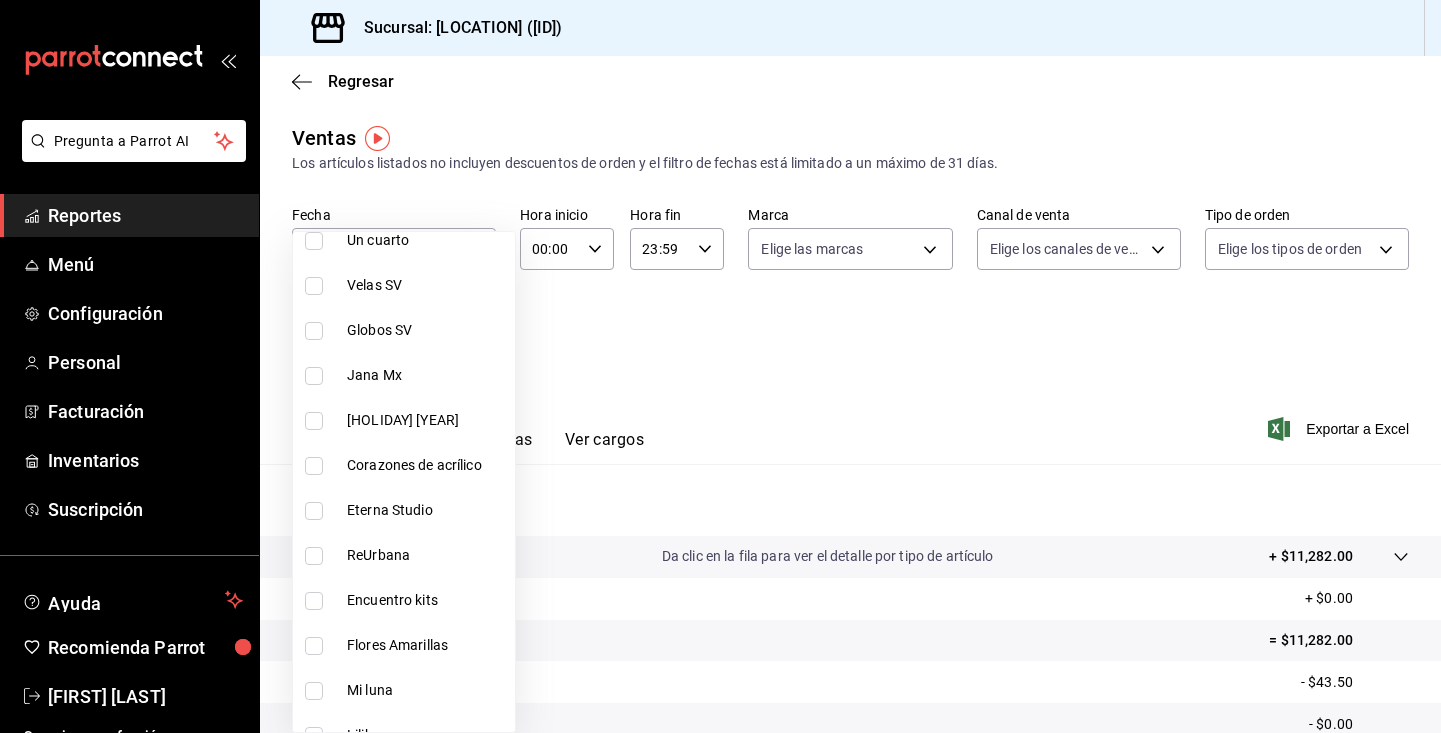 scroll, scrollTop: 541, scrollLeft: 0, axis: vertical 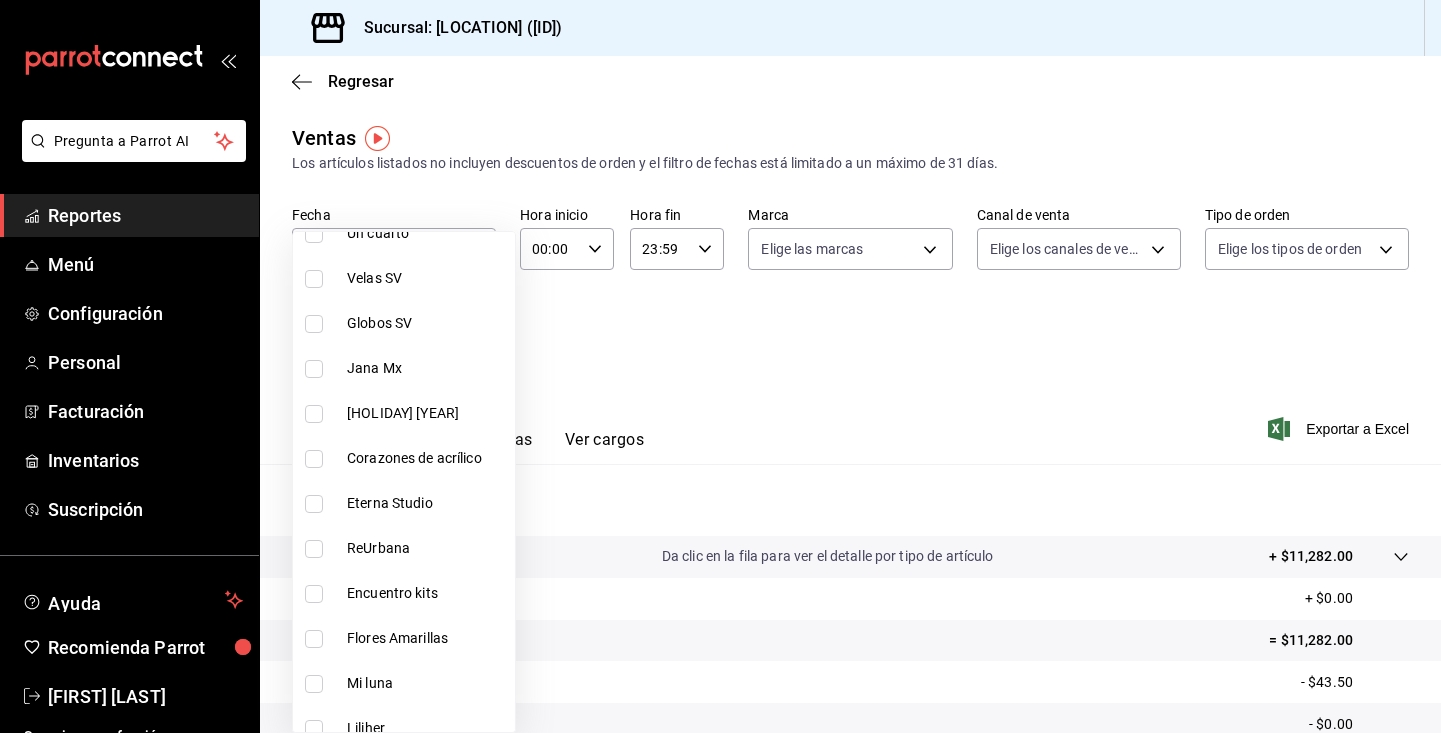 click on "Eterna Studio" at bounding box center (427, 503) 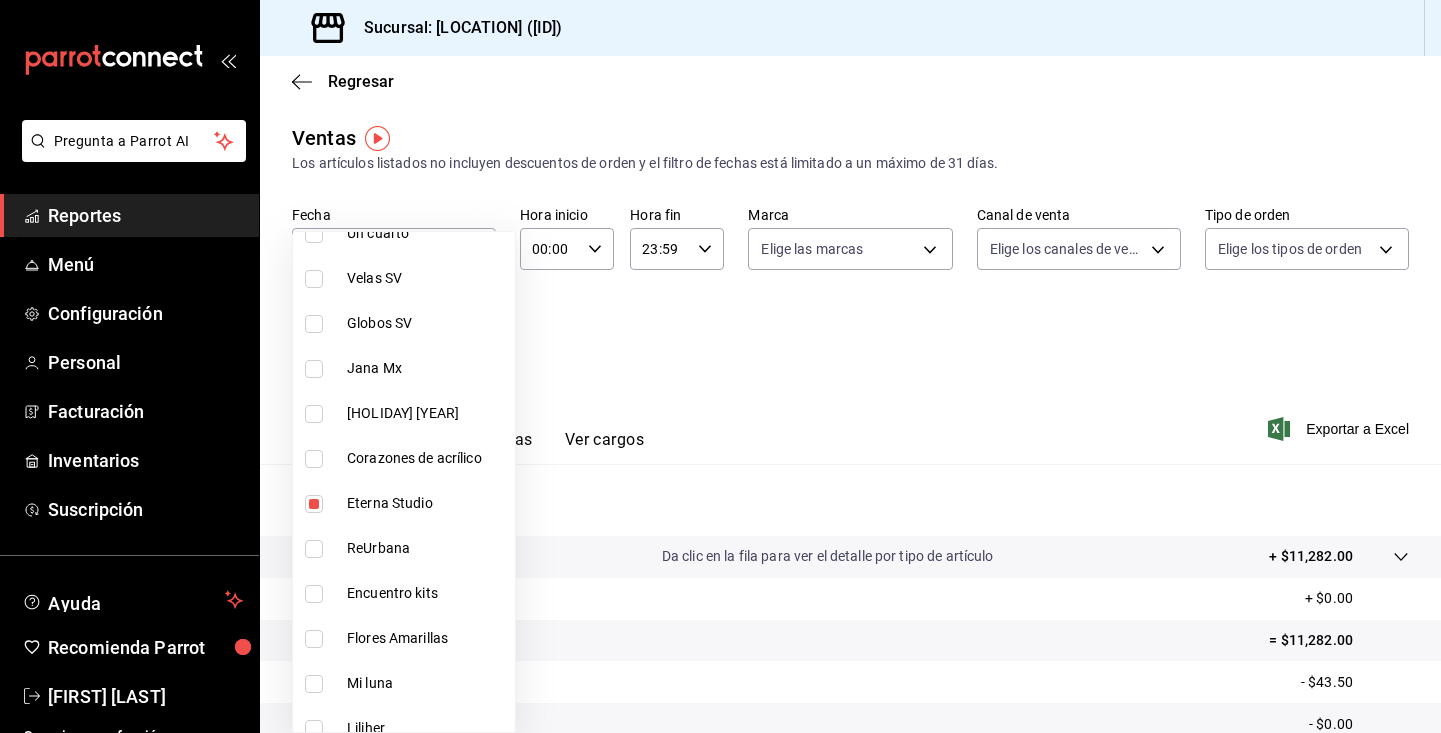 type on "b89ce042-0927-4257-b9ee-975320acea54" 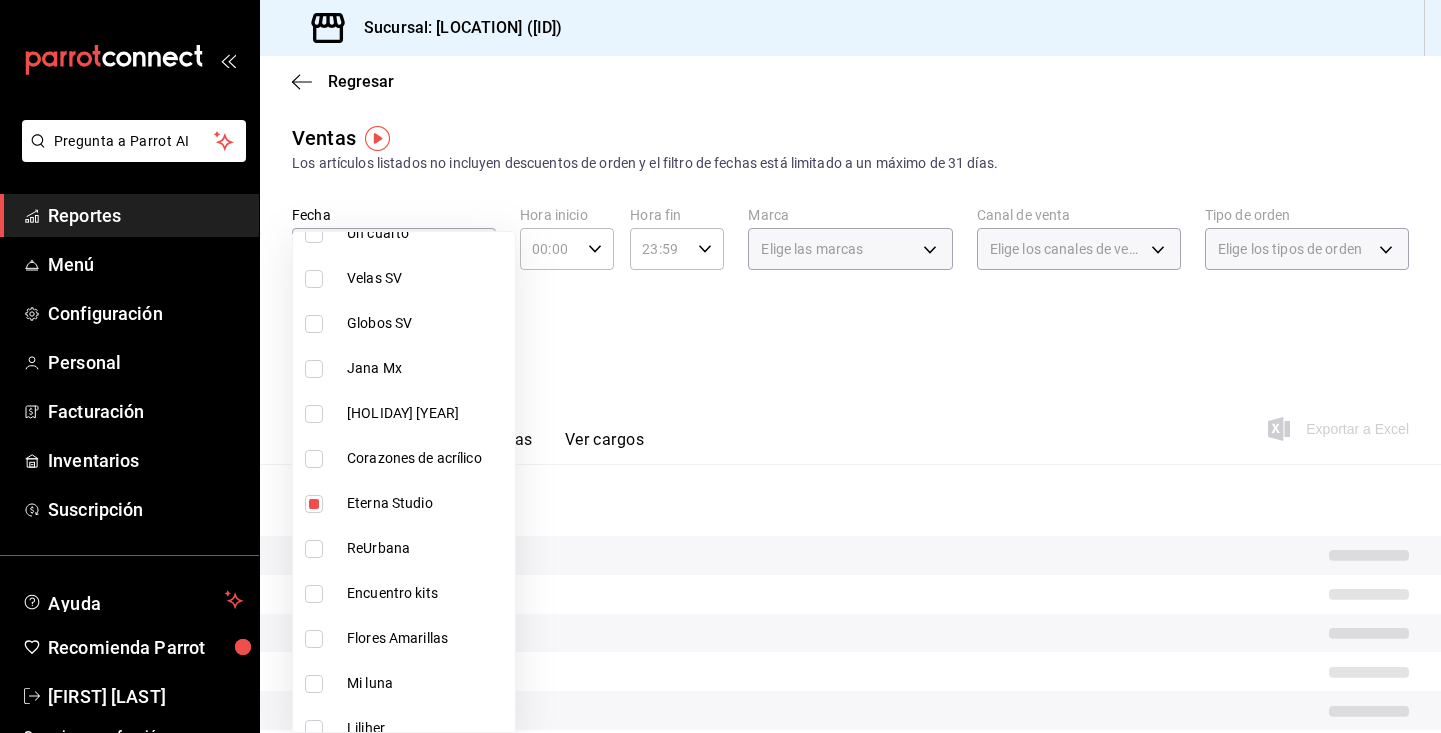 click at bounding box center [720, 366] 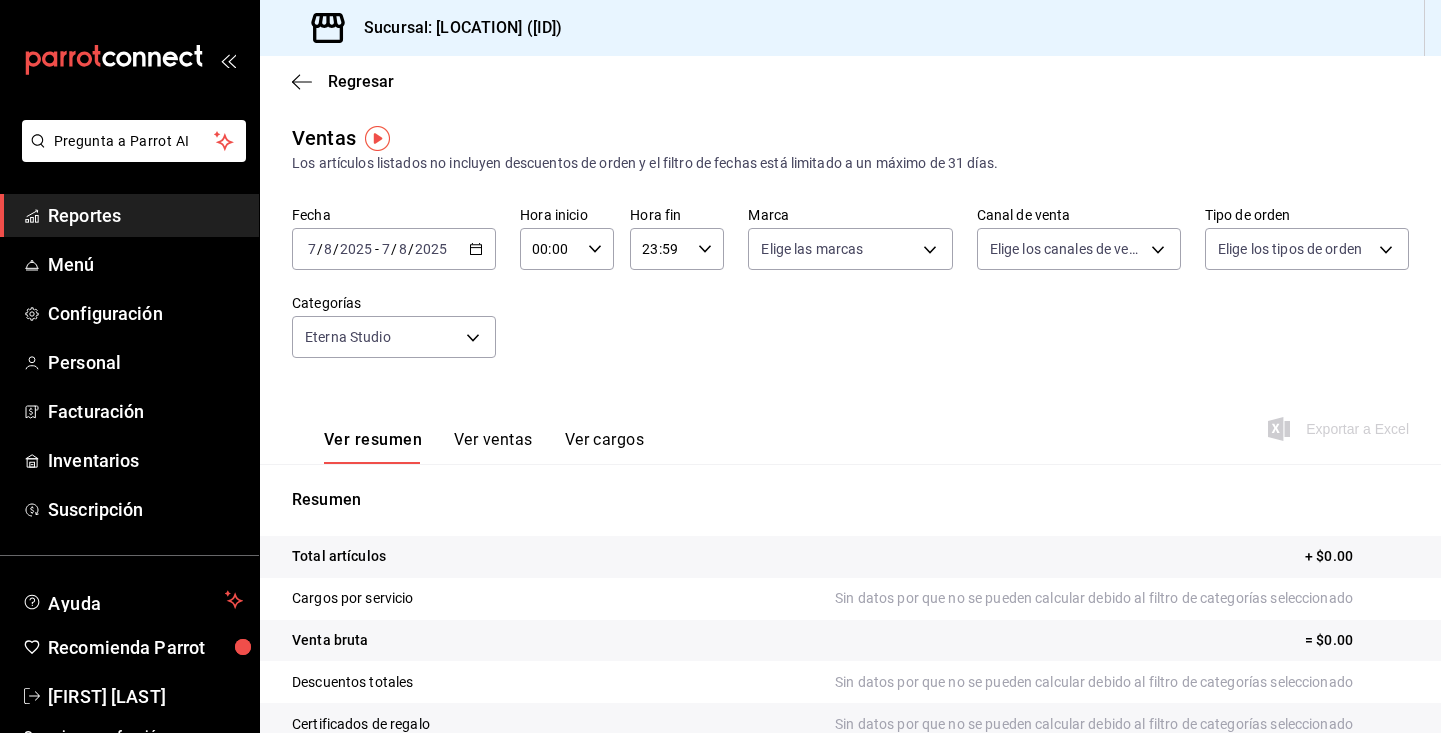 click 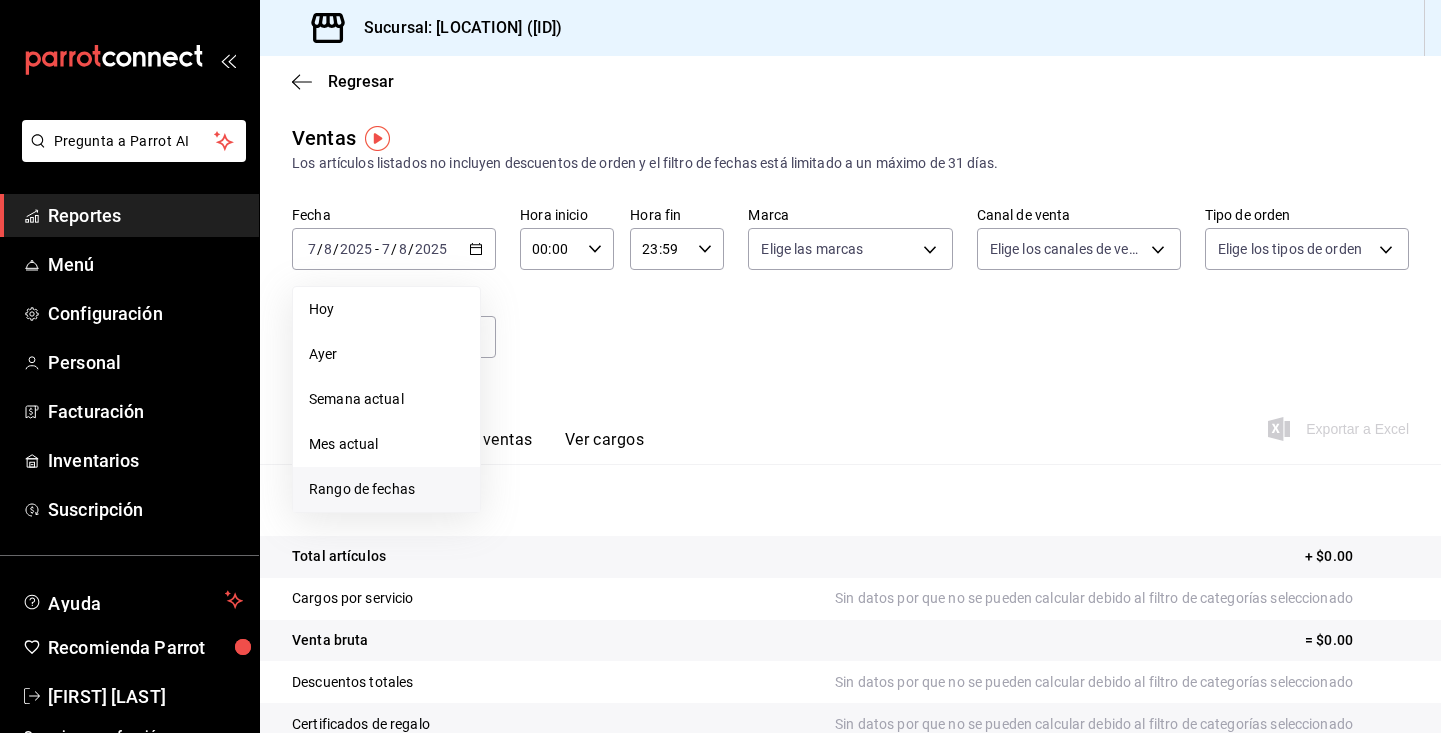 click on "Rango de fechas" at bounding box center (386, 489) 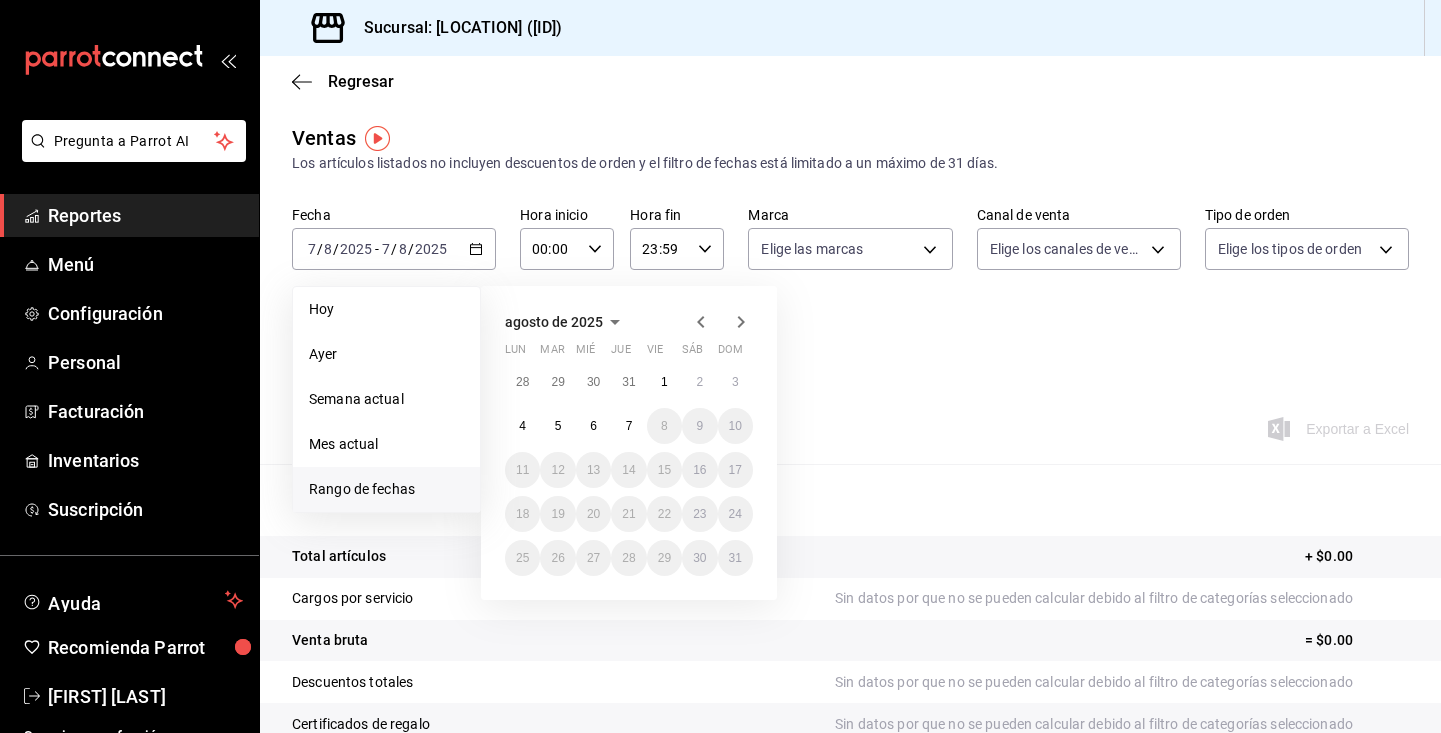 click 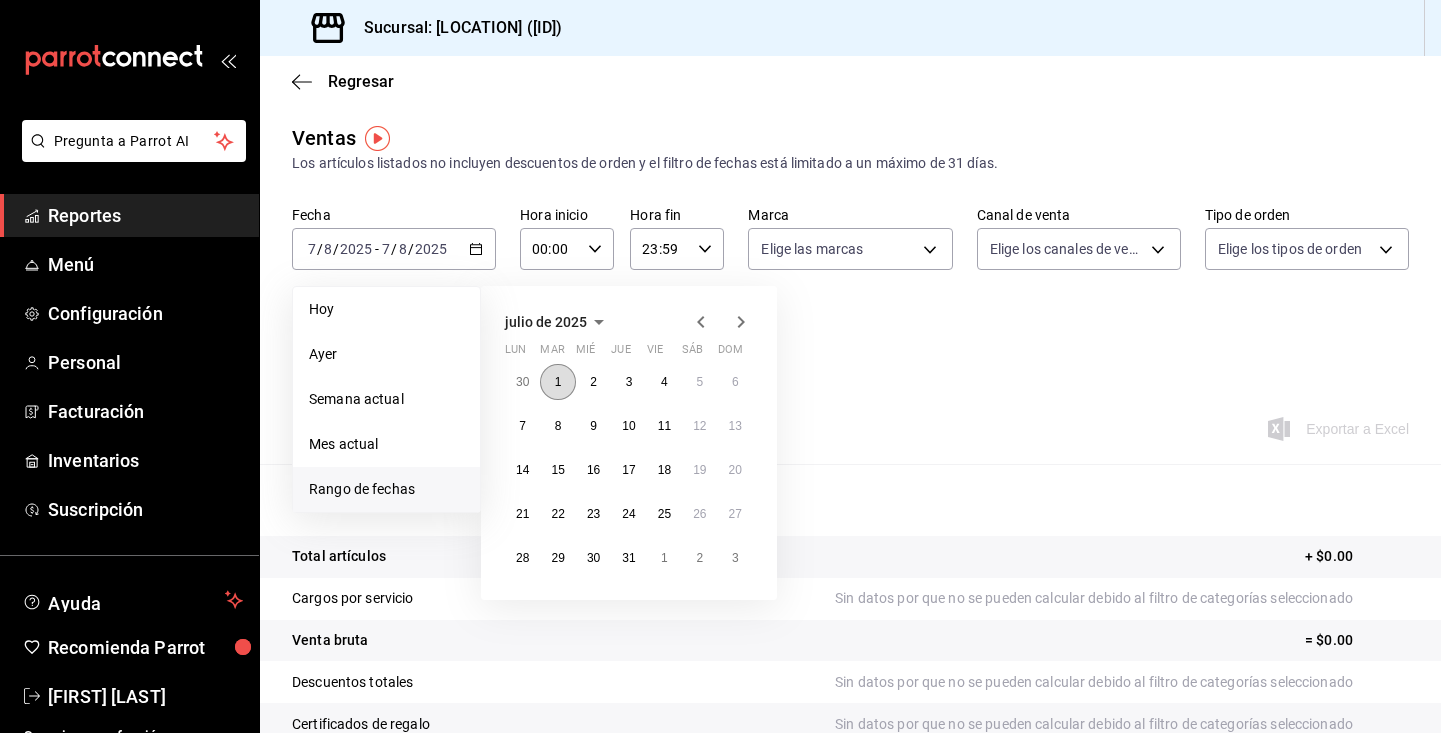 click on "1" at bounding box center [557, 382] 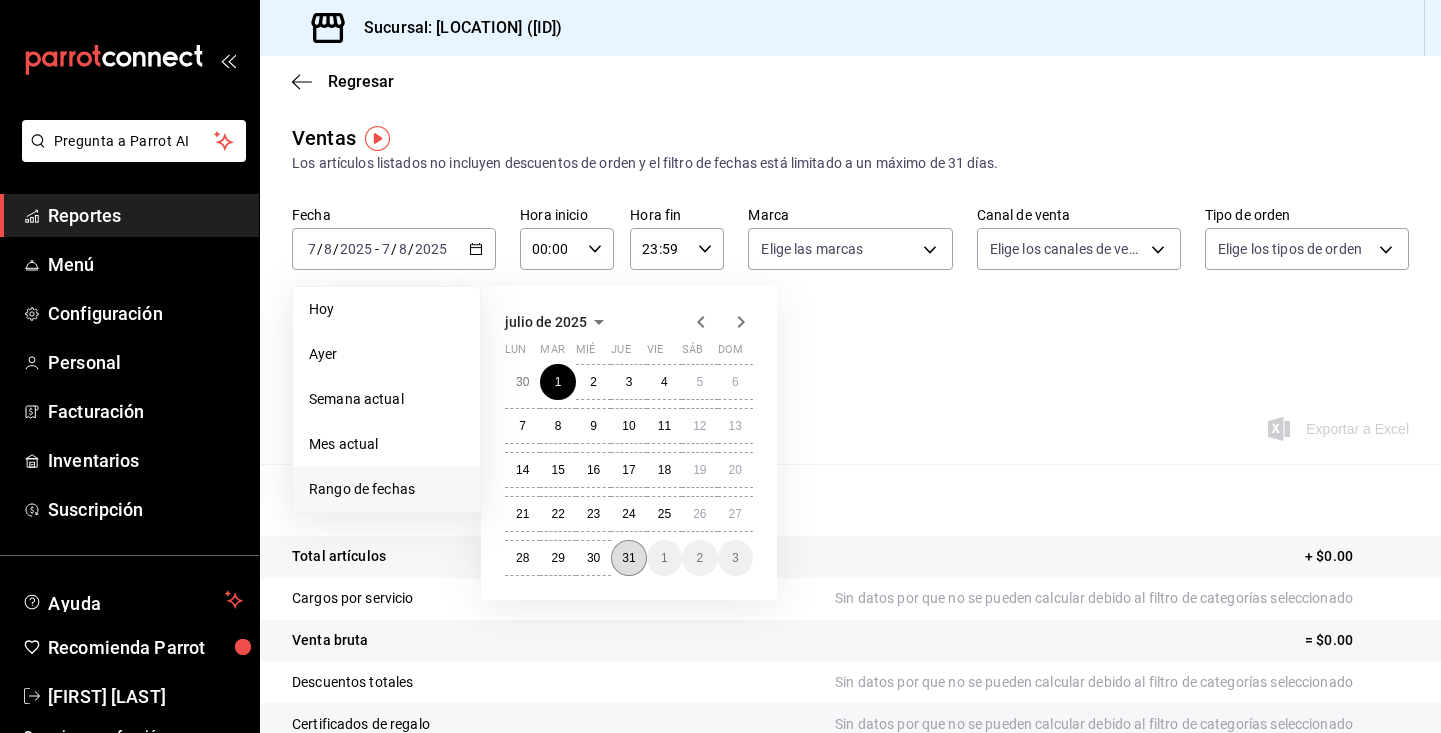 click on "31" at bounding box center (628, 558) 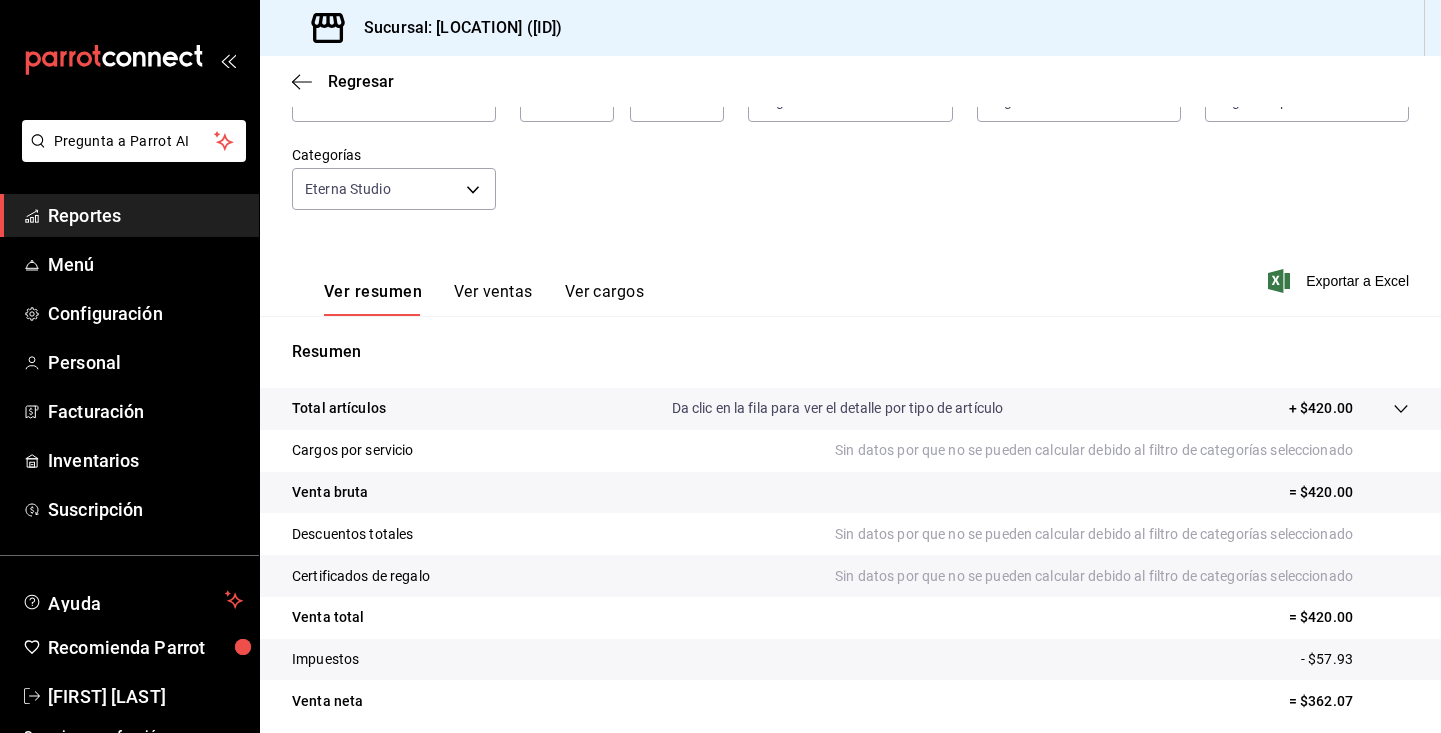 scroll, scrollTop: 160, scrollLeft: 0, axis: vertical 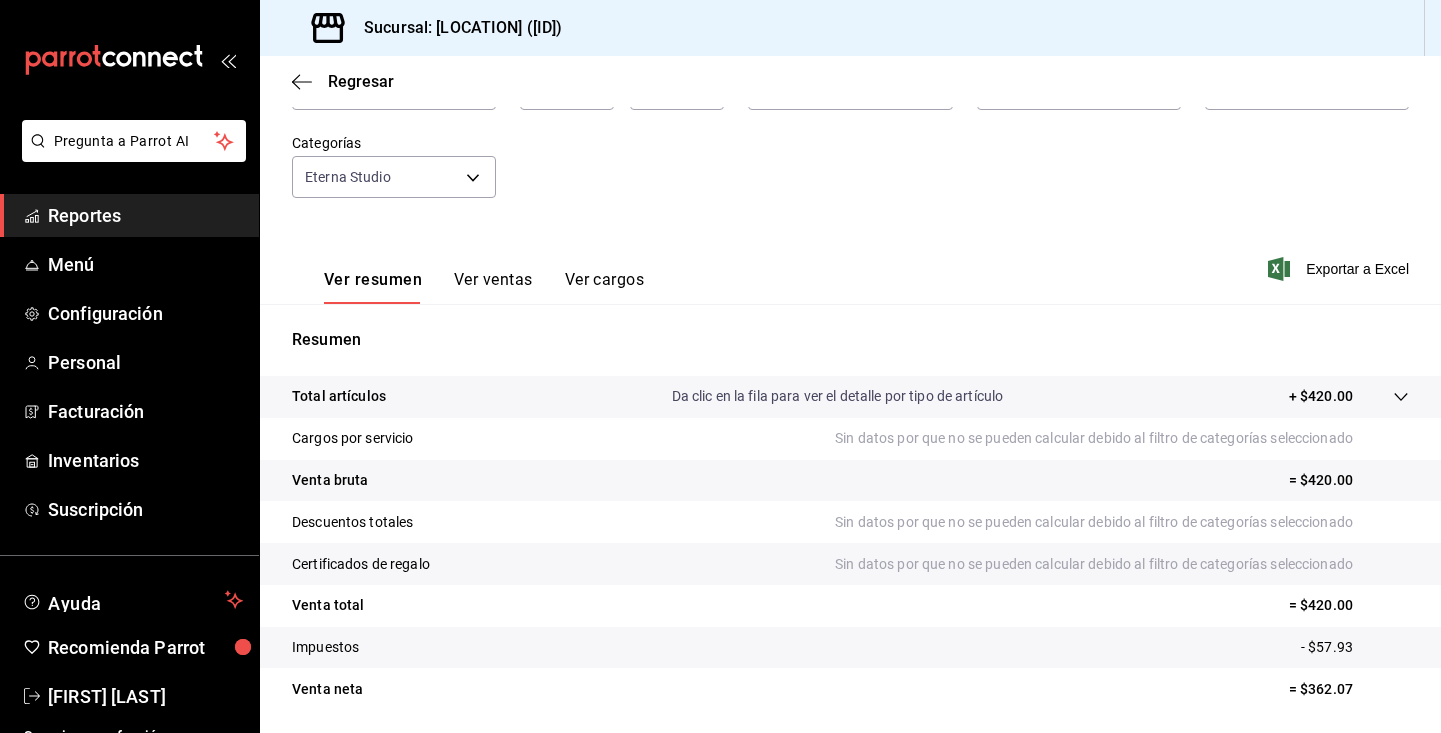 click on "Ver ventas" at bounding box center (493, 287) 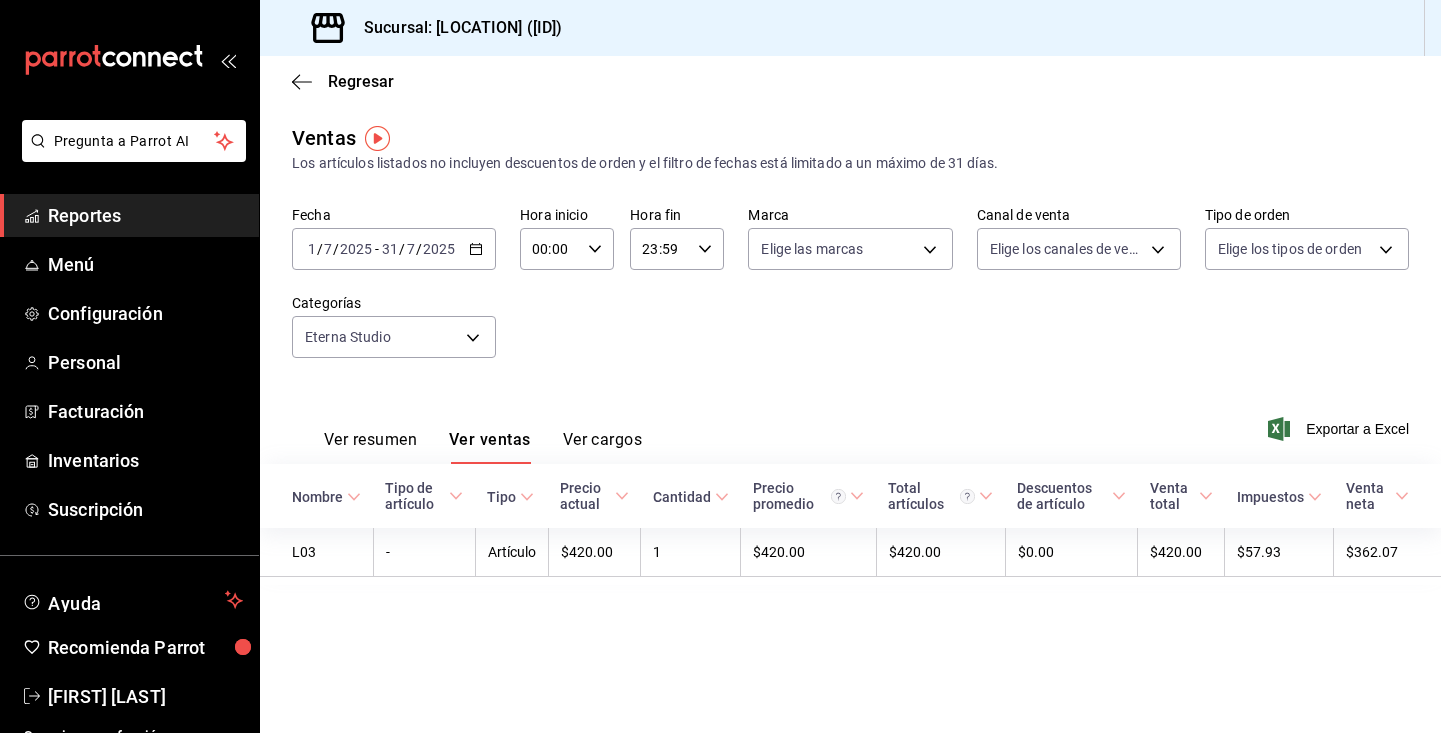 scroll, scrollTop: 0, scrollLeft: 0, axis: both 